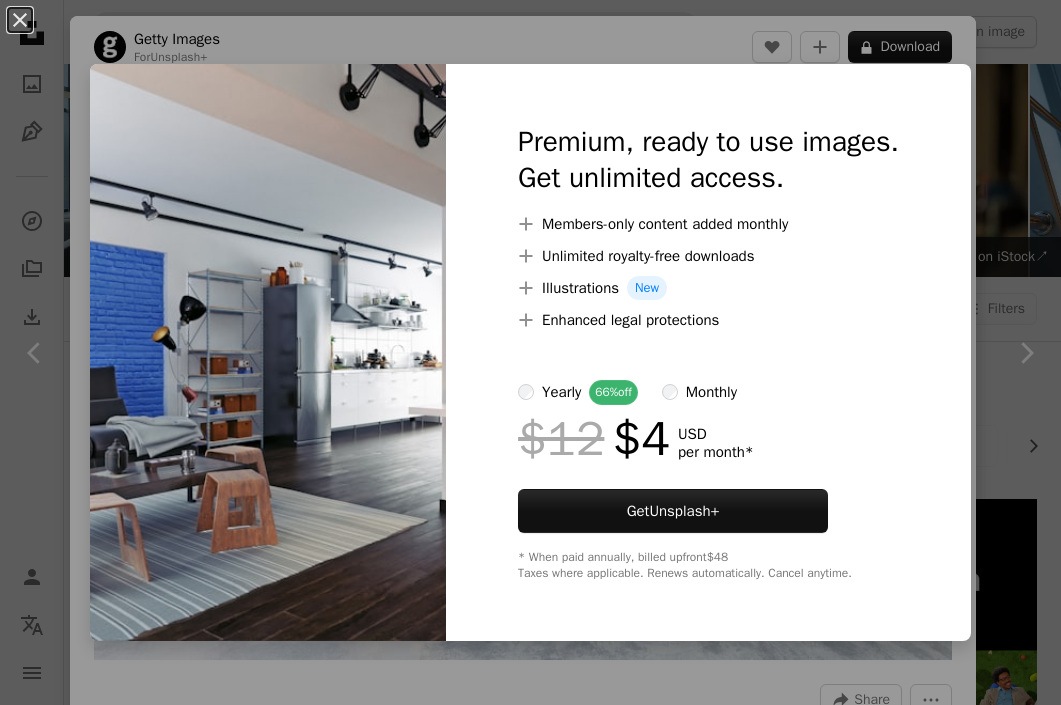scroll, scrollTop: 1934, scrollLeft: 0, axis: vertical 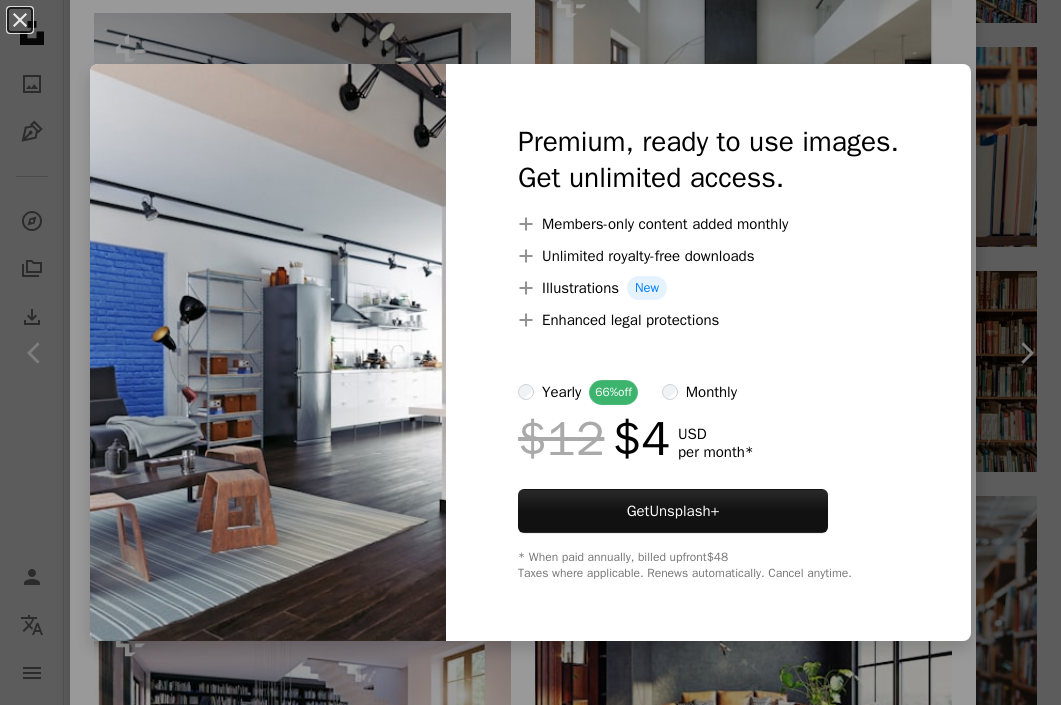click on "An X shape Premium, ready to use images. Get unlimited access. A plus sign Members-only content added monthly A plus sign Unlimited royalty-free downloads A plus sign Illustrations  New A plus sign Enhanced legal protections yearly 66%  off monthly $12   $4 USD per month * Get  Unsplash+ * When paid annually, billed upfront  $48 Taxes where applicable. Renews automatically. Cancel anytime." at bounding box center [530, 352] 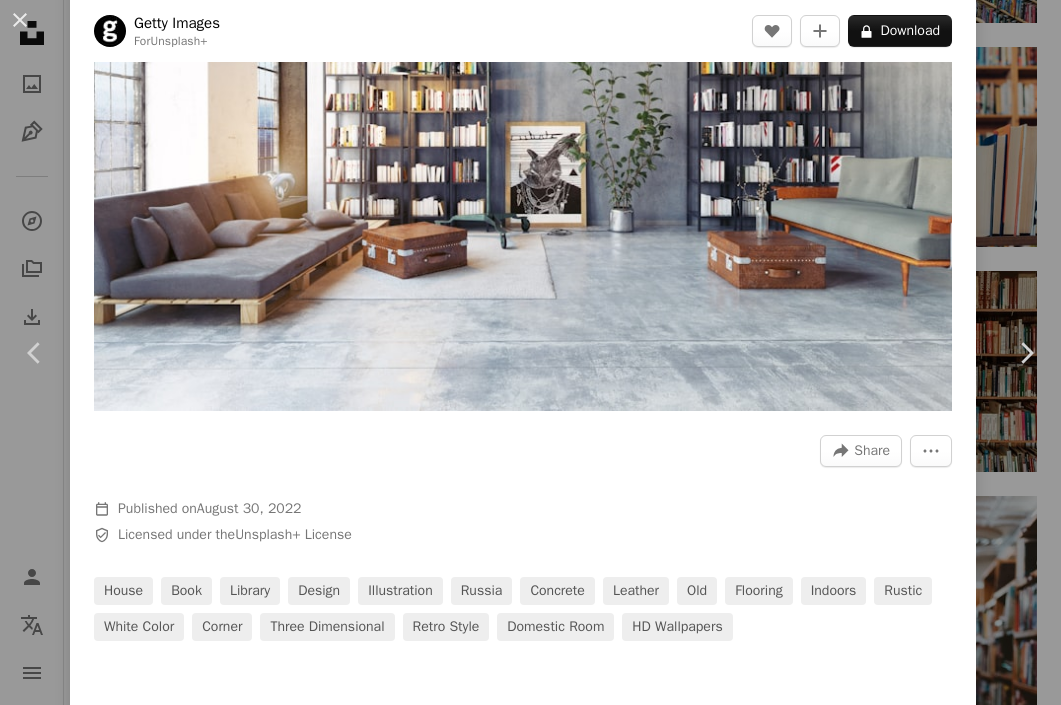 scroll, scrollTop: 0, scrollLeft: 0, axis: both 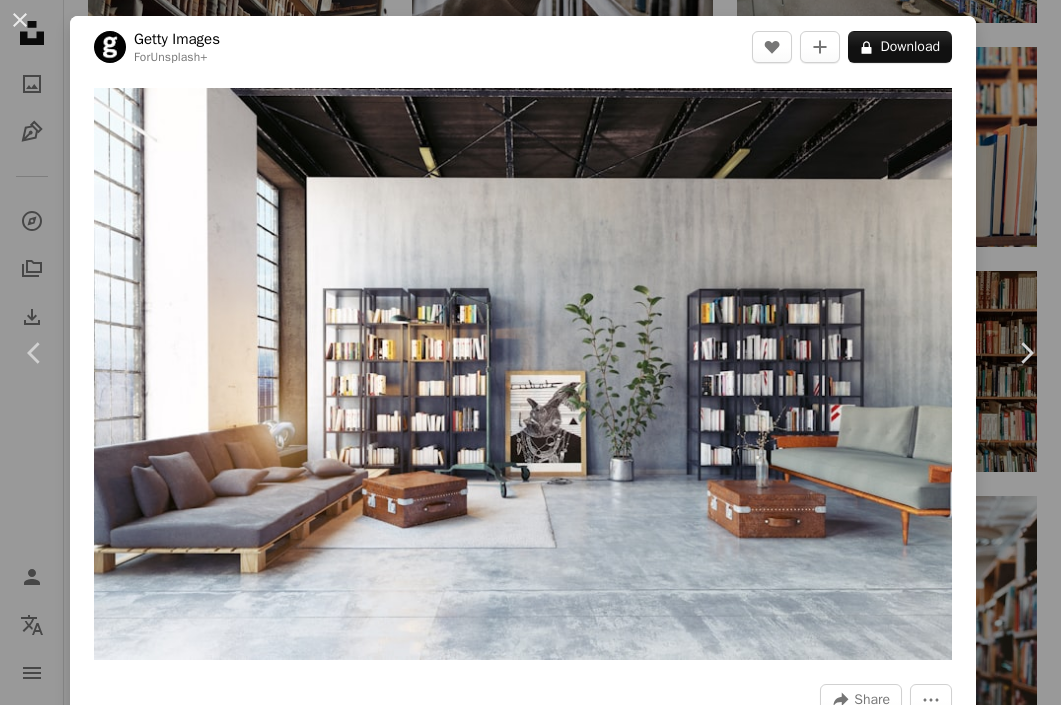 click on "An X shape Chevron left Chevron right Getty Images For Unsplash+ A heart A plus sign A lock Download Zoom in A forward-right arrow Share More Actions Calendar outlined Published on August 30, 2022 Safety Licensed under the Unsplash+ License house book library design illustration [COUNTRY] concrete leather old flooring indoors rustic white color corner three dimensional retro style domestic room HD Wallpapers From this series Plus sign for Unsplash+ Related images Plus sign for Unsplash+ A heart A plus sign Getty Images For Unsplash+ A lock Download Plus sign for Unsplash+ A heart A plus sign Getty Images For Unsplash+ A lock Download Plus sign for Unsplash+ A heart A plus sign Getty Images For Unsplash+ A lock Download Plus sign for Unsplash+ A heart A plus sign Getty Images For Unsplash+ A lock Download Plus sign for Unsplash+ For" at bounding box center [530, 352] 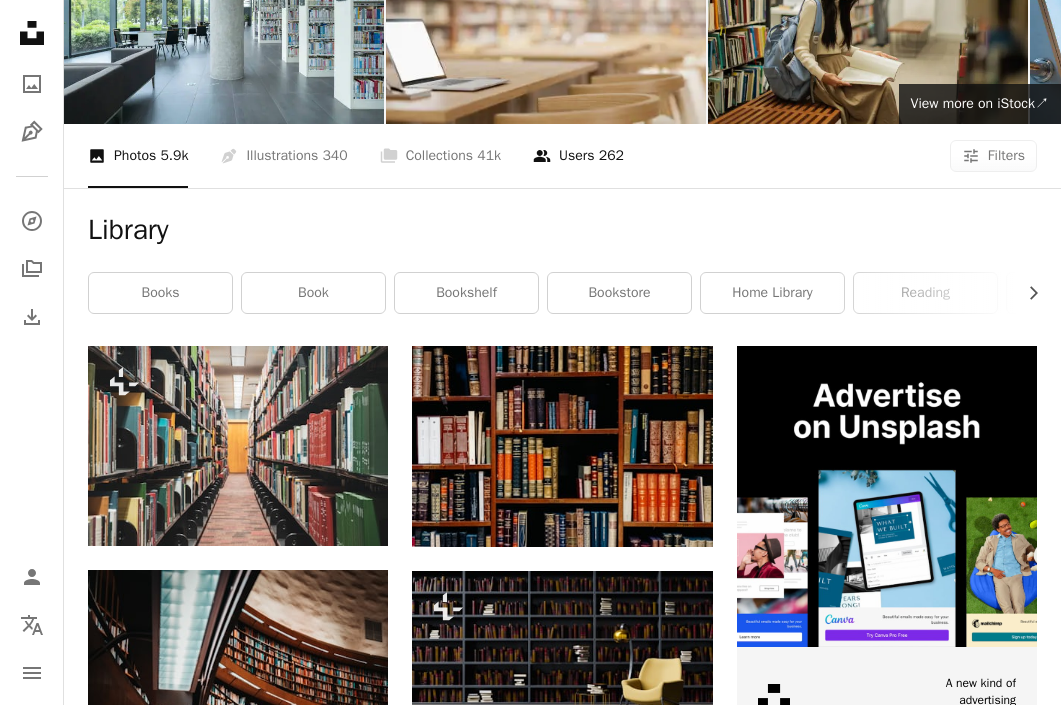 scroll, scrollTop: 187, scrollLeft: 0, axis: vertical 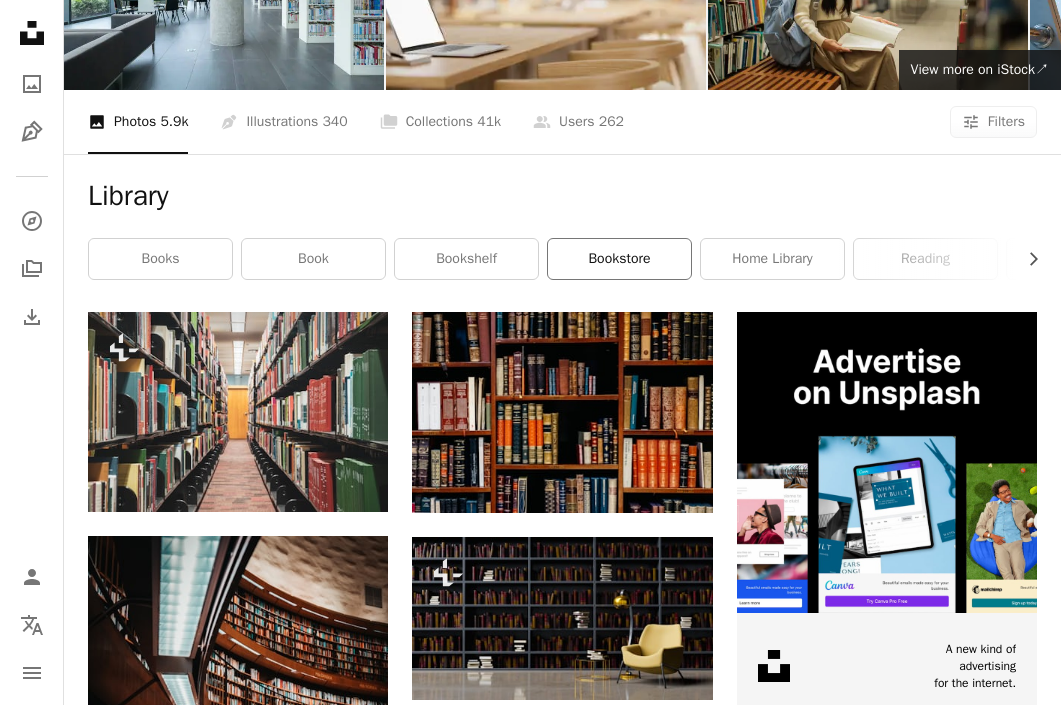 click on "bookstore" at bounding box center (619, 259) 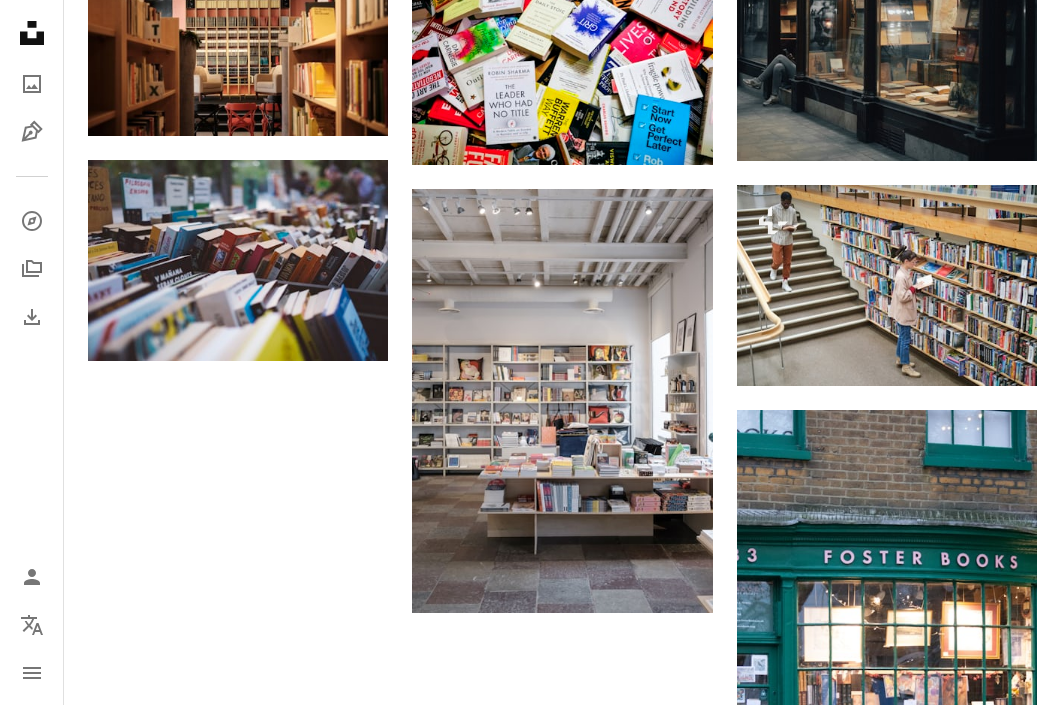 scroll, scrollTop: 2143, scrollLeft: 0, axis: vertical 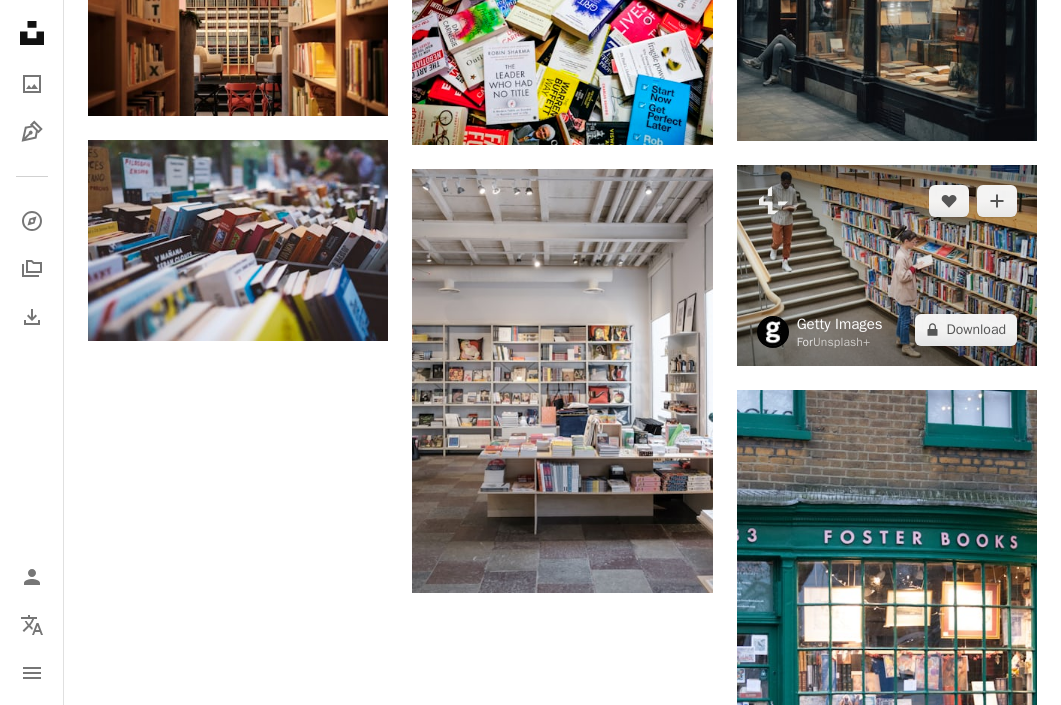 click on "Getty Images" at bounding box center [840, 324] 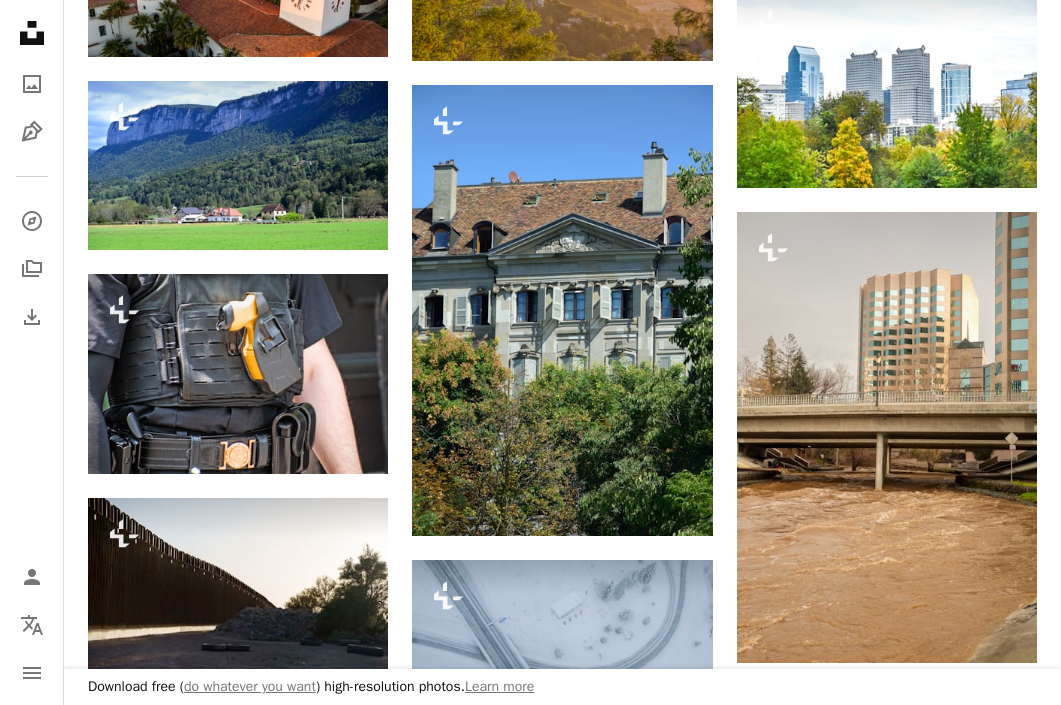 scroll, scrollTop: 1251, scrollLeft: 0, axis: vertical 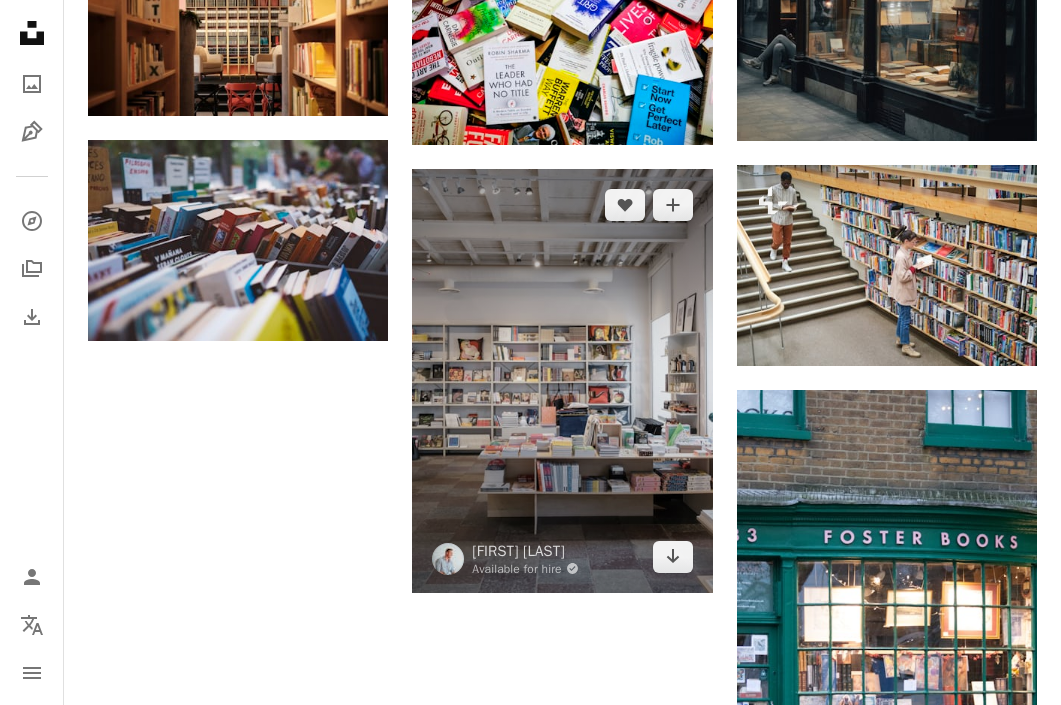 click at bounding box center [562, 380] 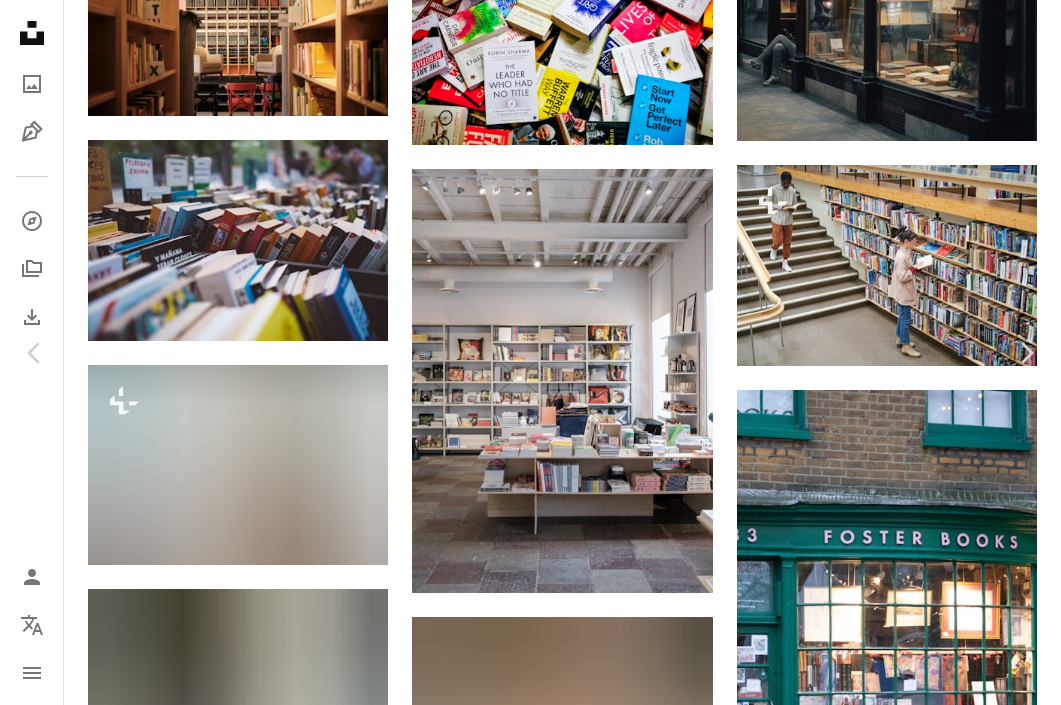 scroll, scrollTop: 875, scrollLeft: 0, axis: vertical 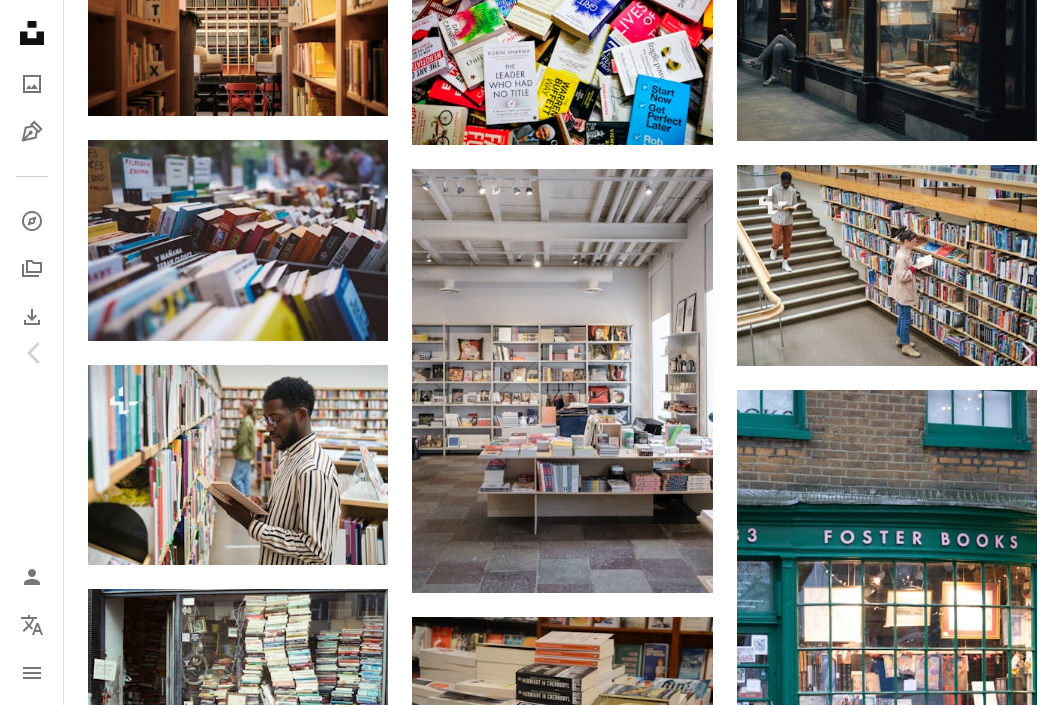 click at bounding box center (192, 3983) 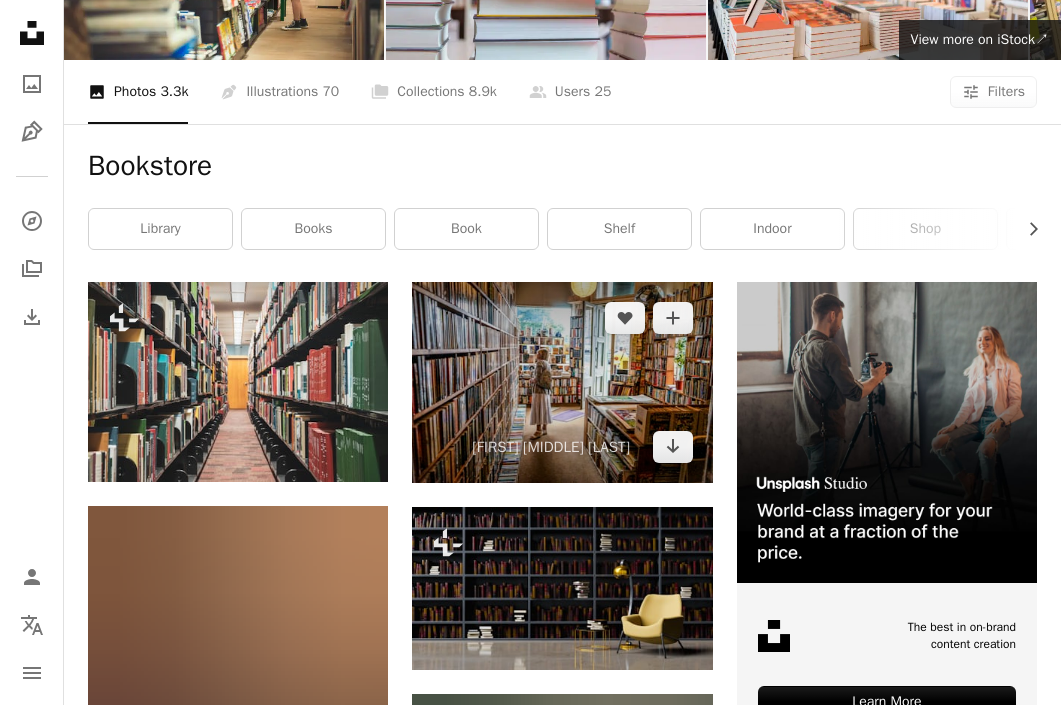 scroll, scrollTop: 227, scrollLeft: 0, axis: vertical 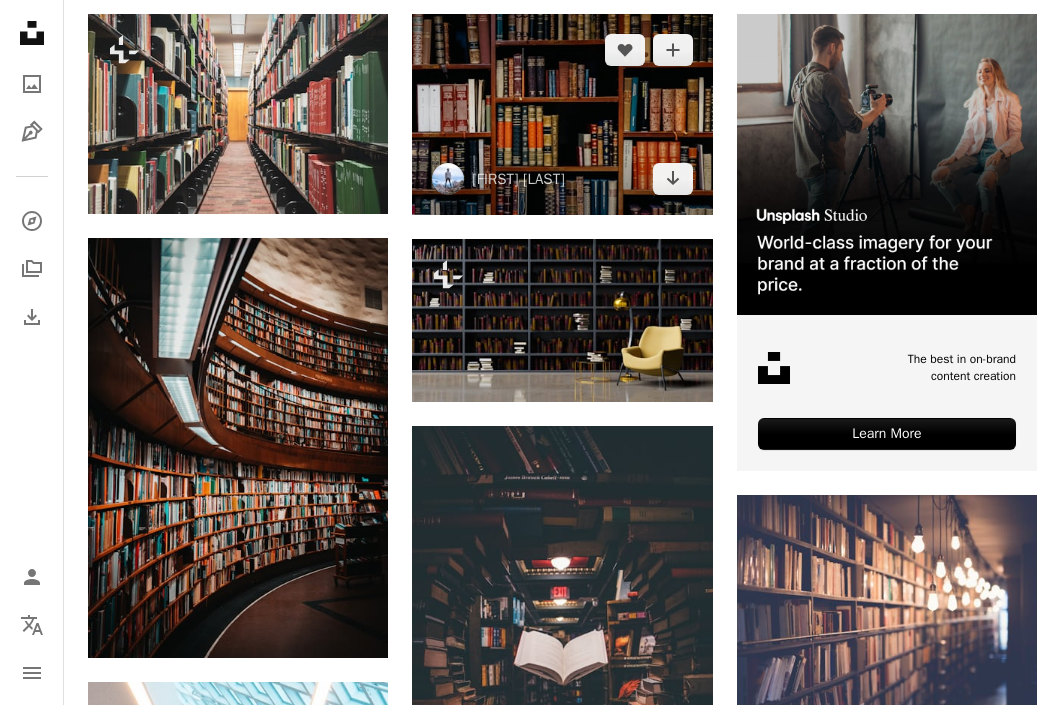 click at bounding box center [562, 114] 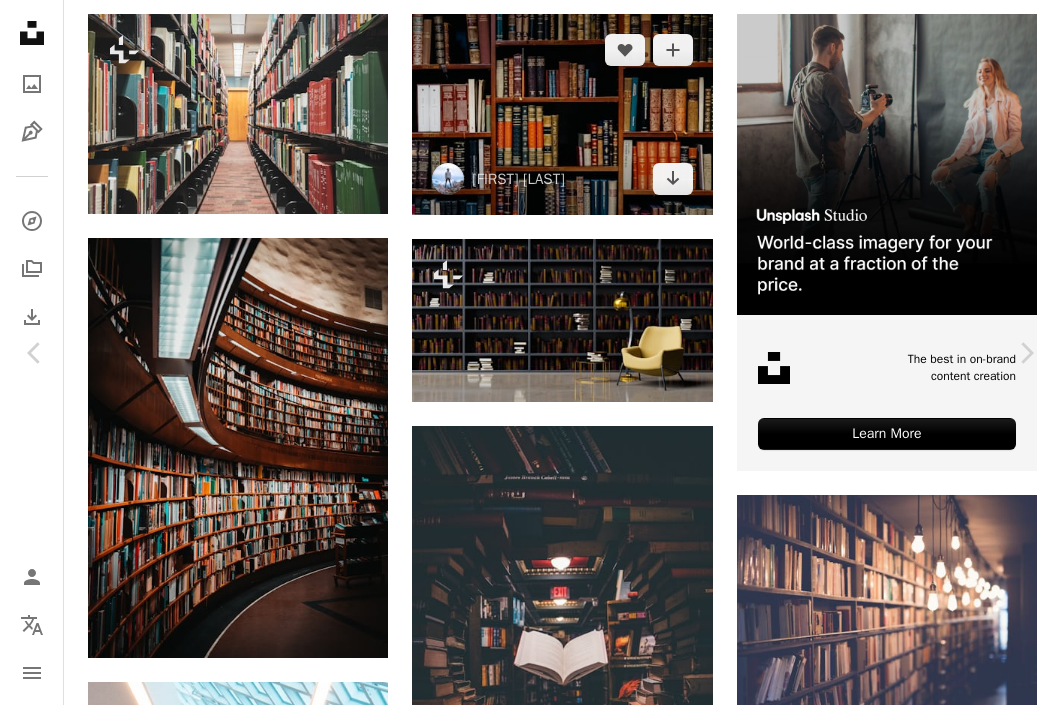scroll, scrollTop: 2954, scrollLeft: 0, axis: vertical 